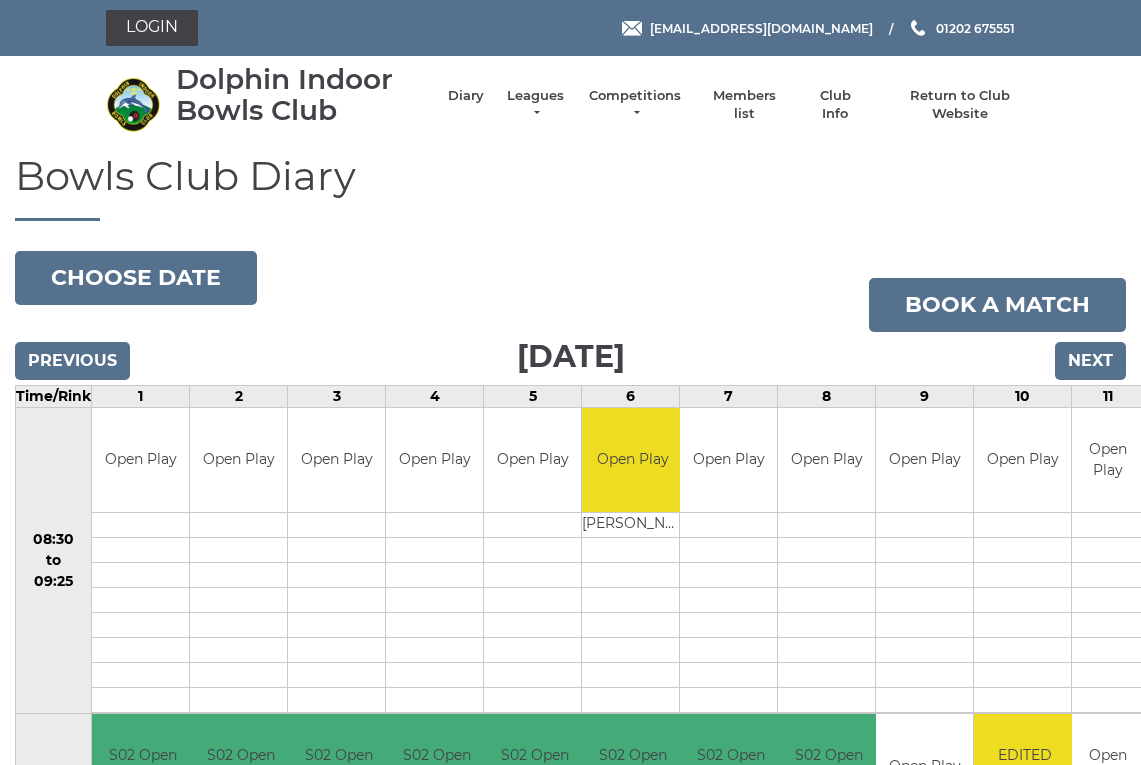 scroll, scrollTop: 0, scrollLeft: 0, axis: both 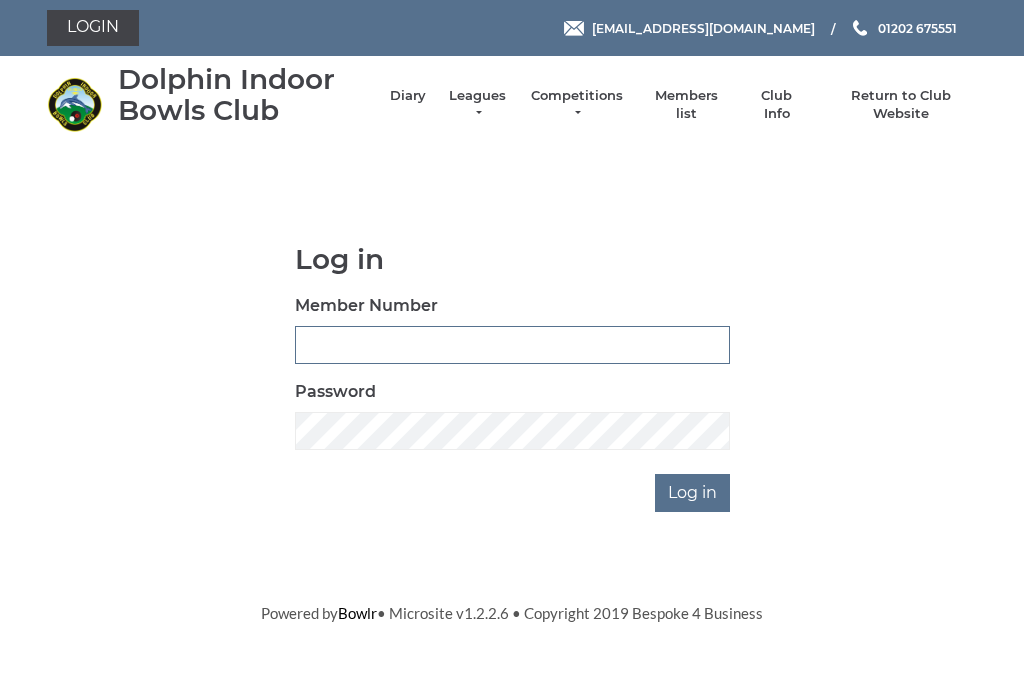 click on "Member Number" at bounding box center (512, 345) 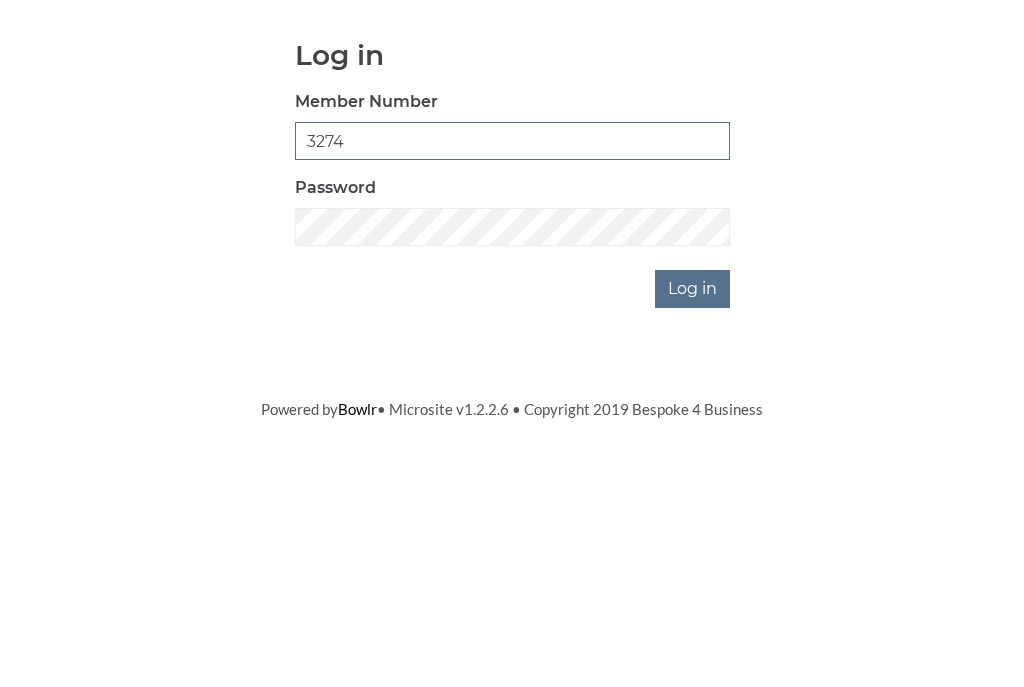 type on "3274" 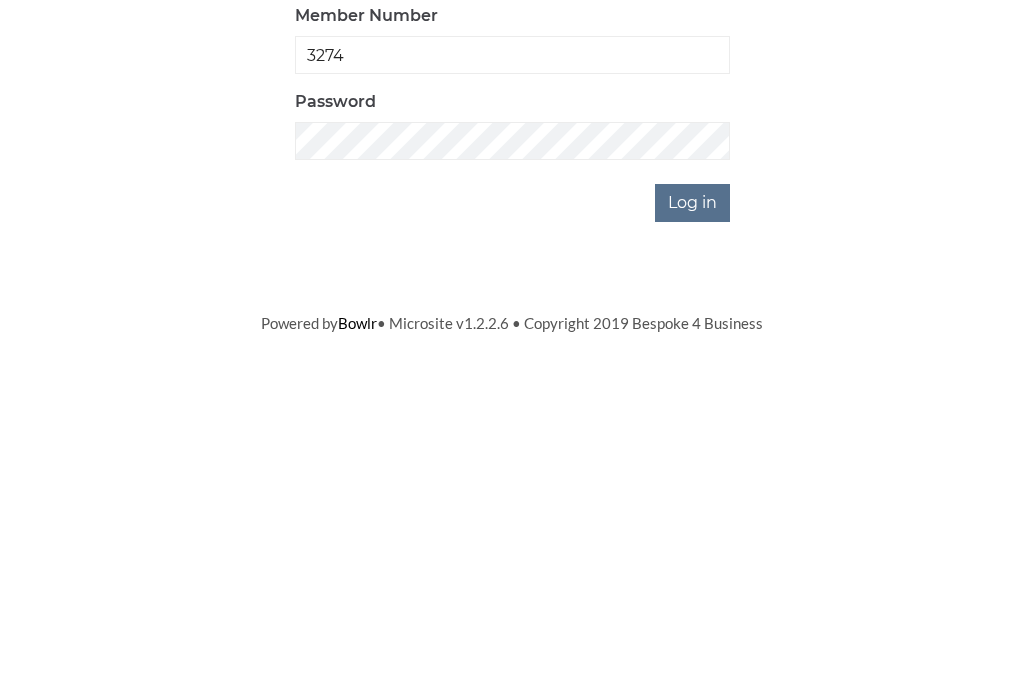 click on "Log in" at bounding box center (692, 493) 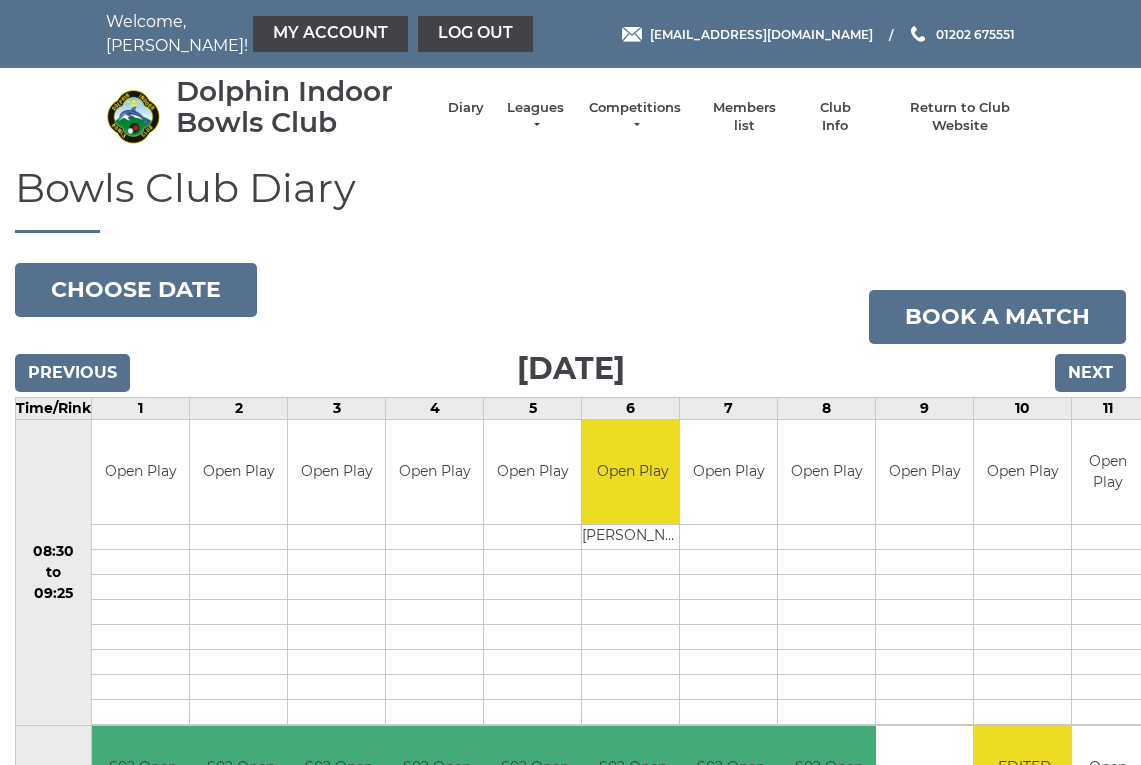 scroll, scrollTop: 9, scrollLeft: 0, axis: vertical 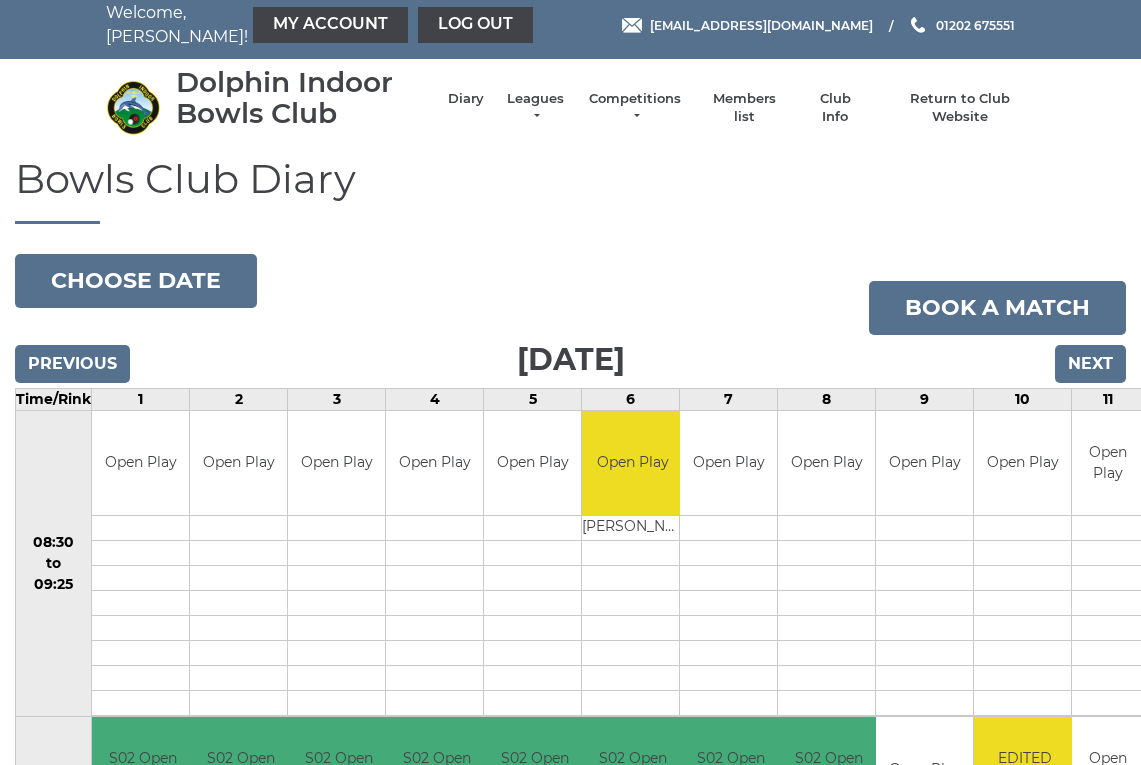 click on "My Account" at bounding box center (330, 25) 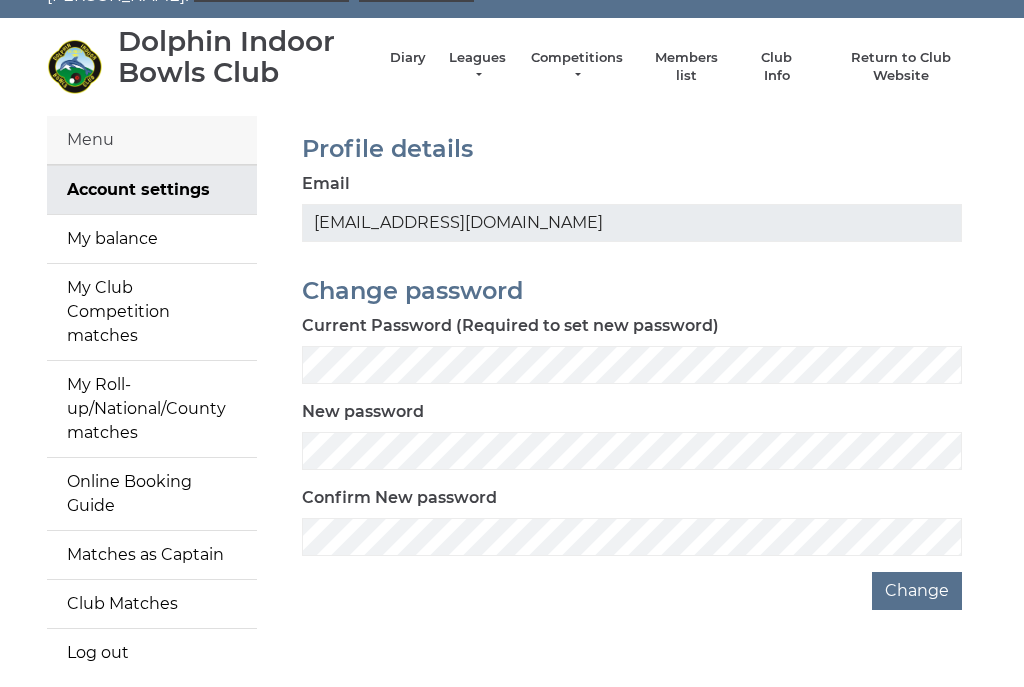 scroll, scrollTop: 50, scrollLeft: 0, axis: vertical 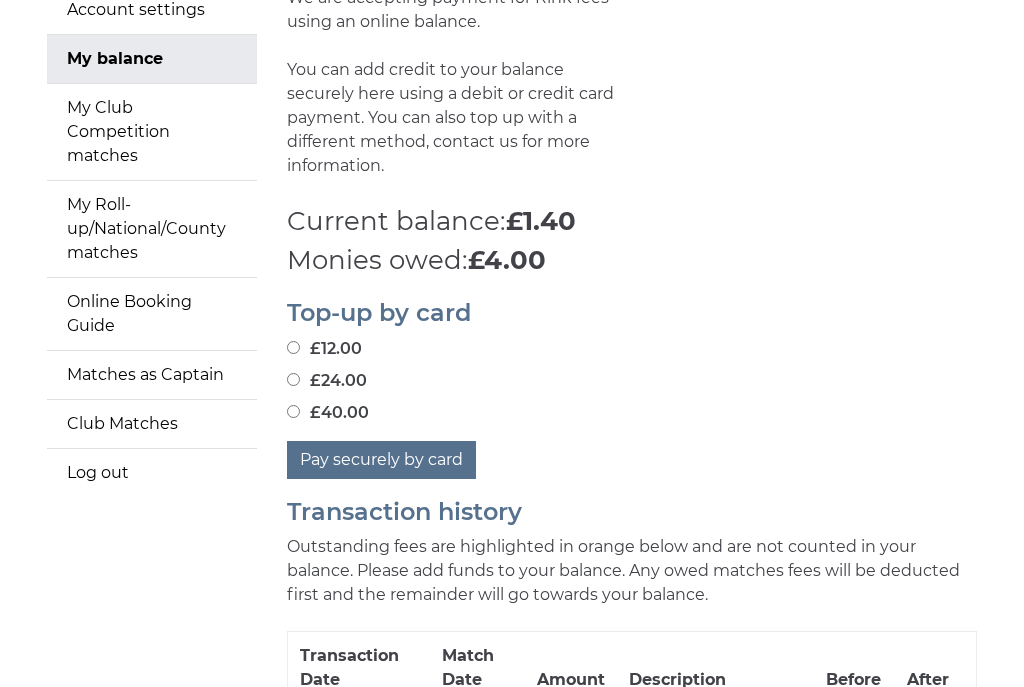 click on "£24.00" at bounding box center [293, 379] 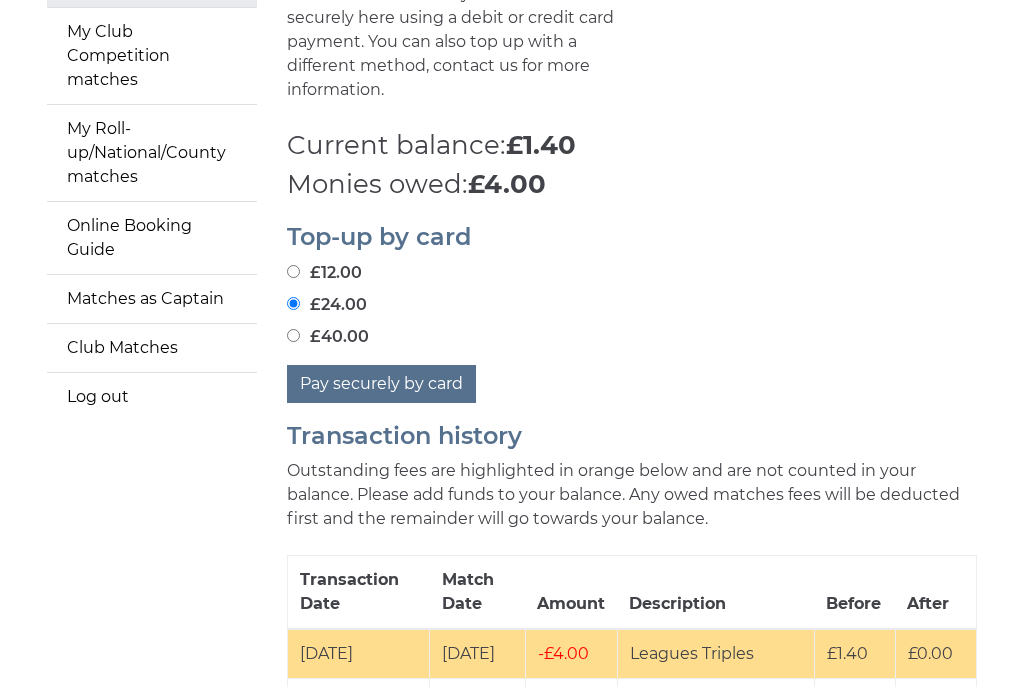 scroll, scrollTop: 306, scrollLeft: 0, axis: vertical 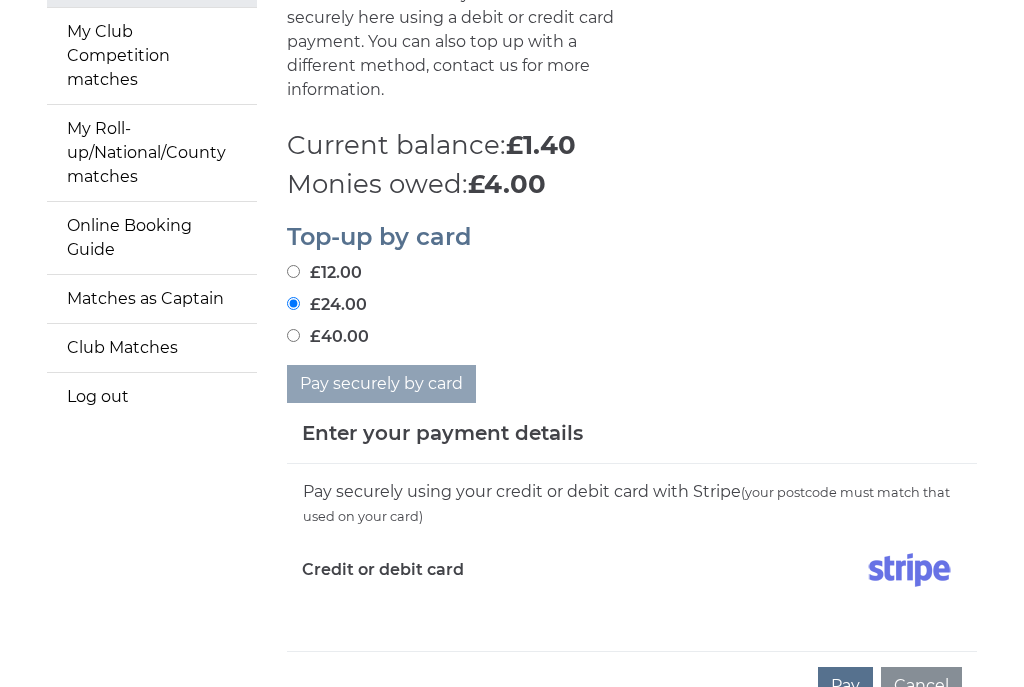 click on "Pay securely using your credit or debit card with Stripe  (your postcode must match that used on your card)
Credit or debit card" at bounding box center [632, 557] 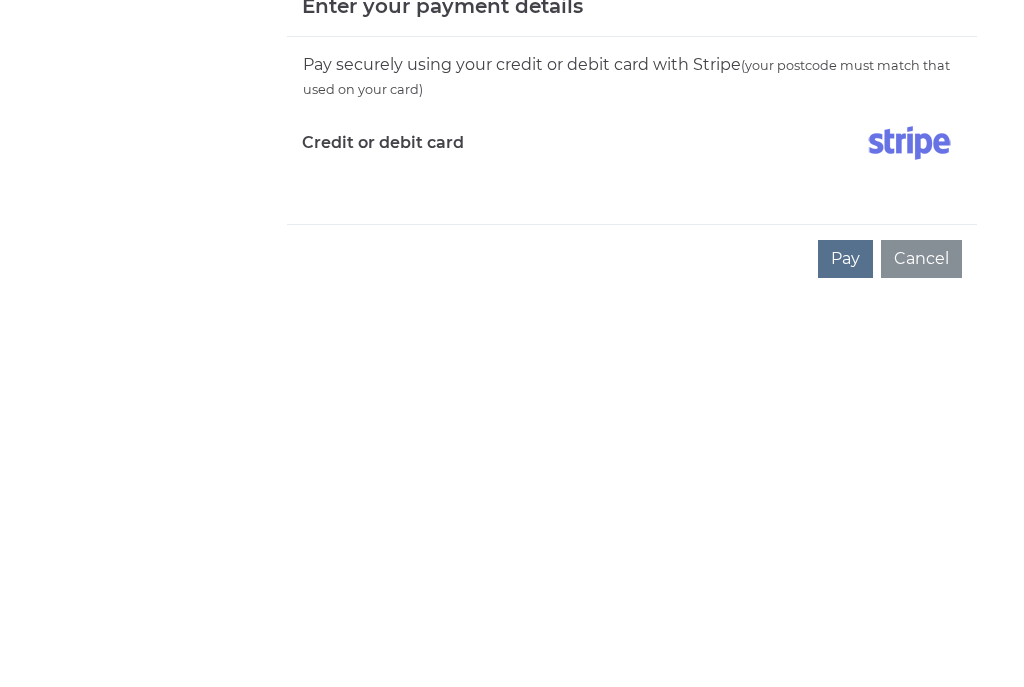 click on "Pay" at bounding box center [845, 667] 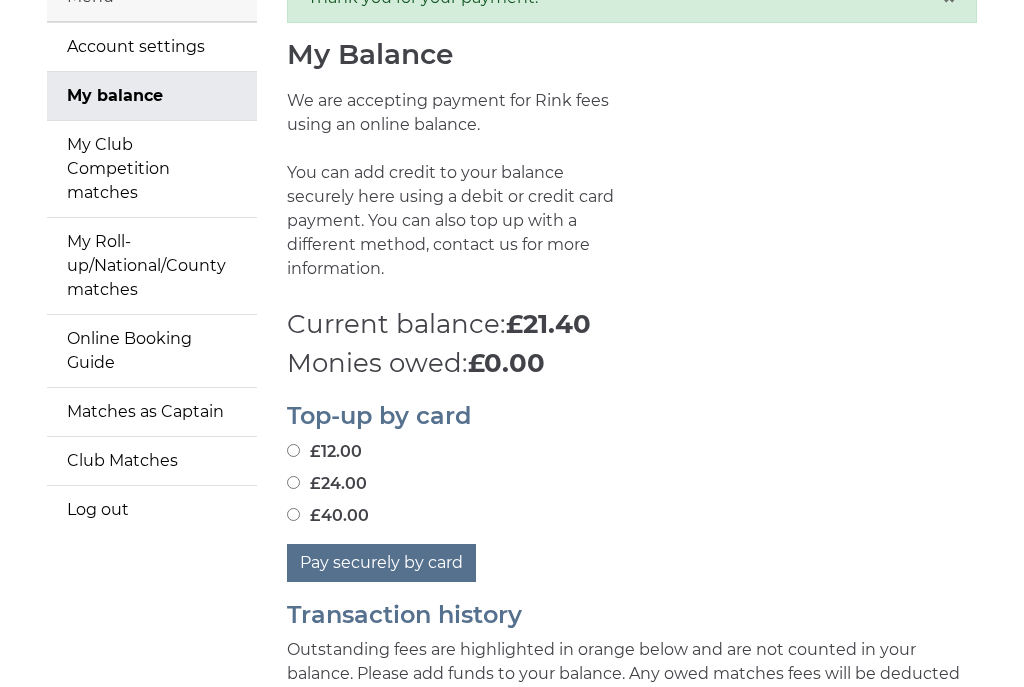scroll, scrollTop: 144, scrollLeft: 0, axis: vertical 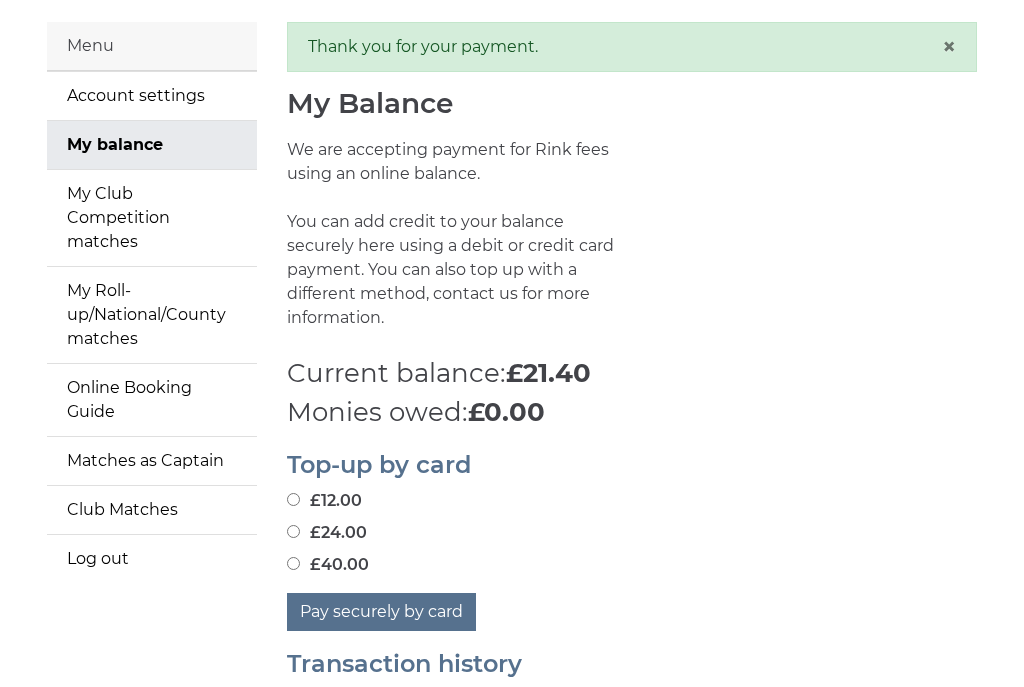 click on "Log out" at bounding box center (152, 559) 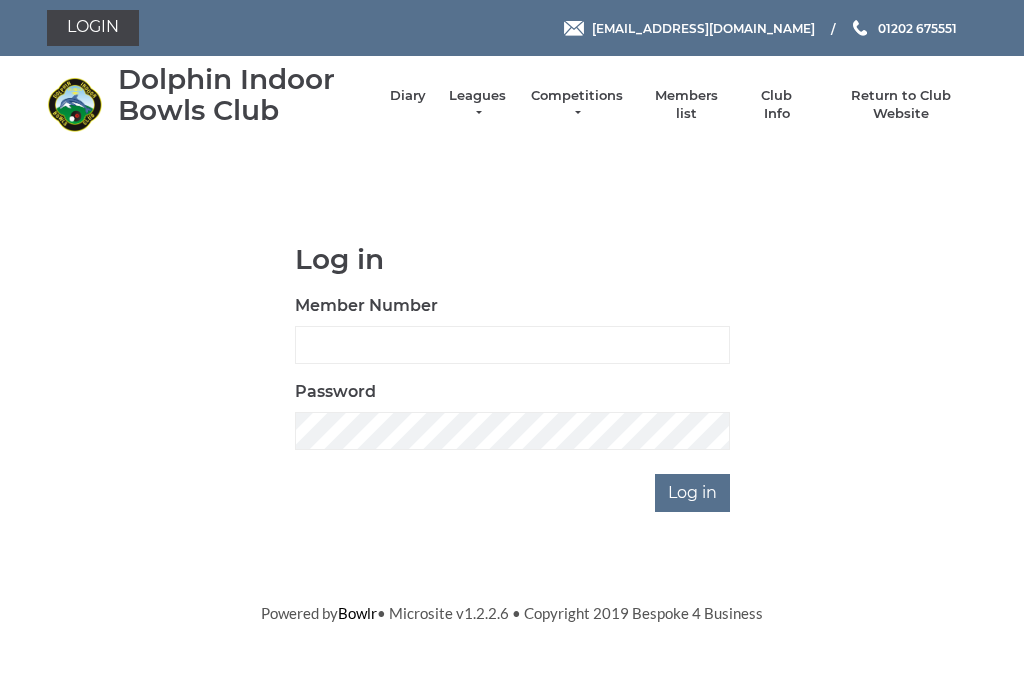 scroll, scrollTop: 0, scrollLeft: 0, axis: both 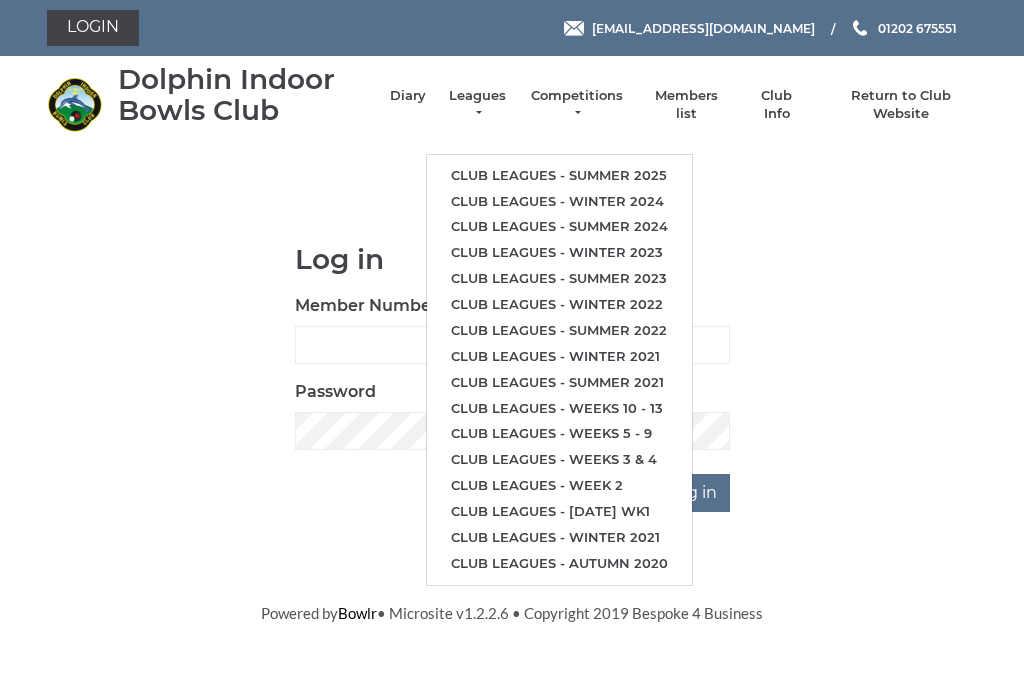 click on "Club leagues - Summer 2025" at bounding box center (559, 176) 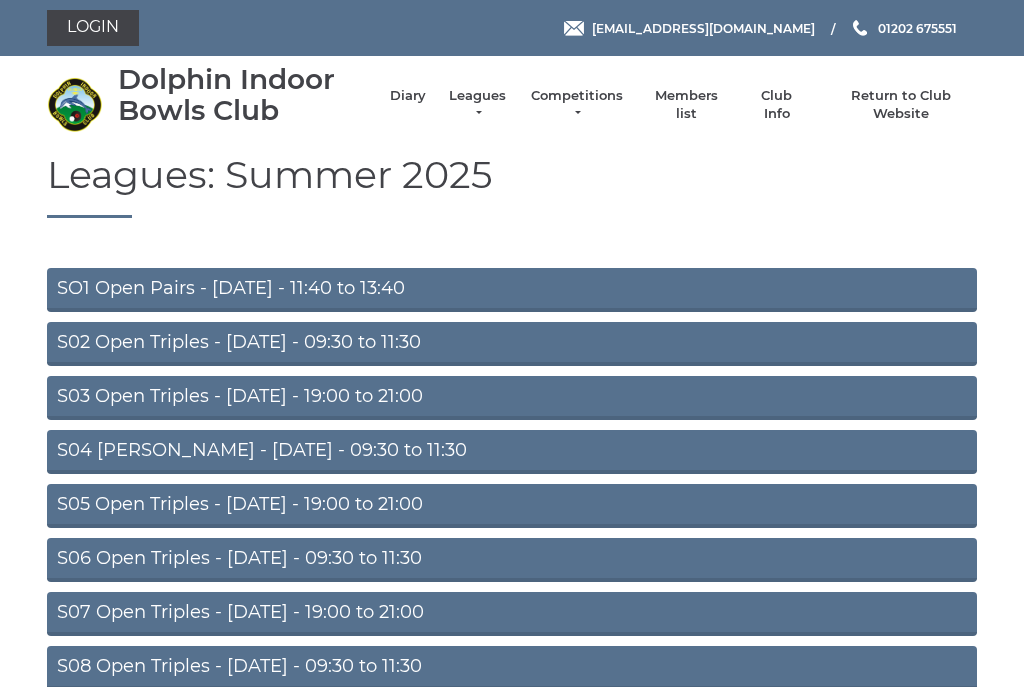 scroll, scrollTop: 0, scrollLeft: 0, axis: both 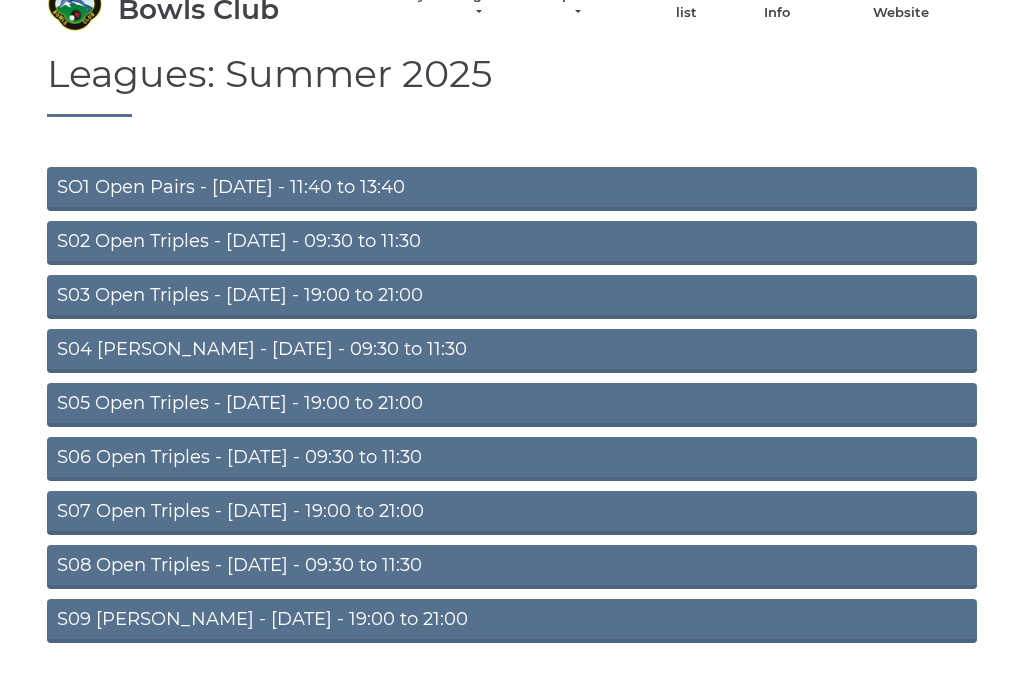 click on "S04 [PERSON_NAME] - [DATE] - 09:30 to 11:30" at bounding box center (512, 351) 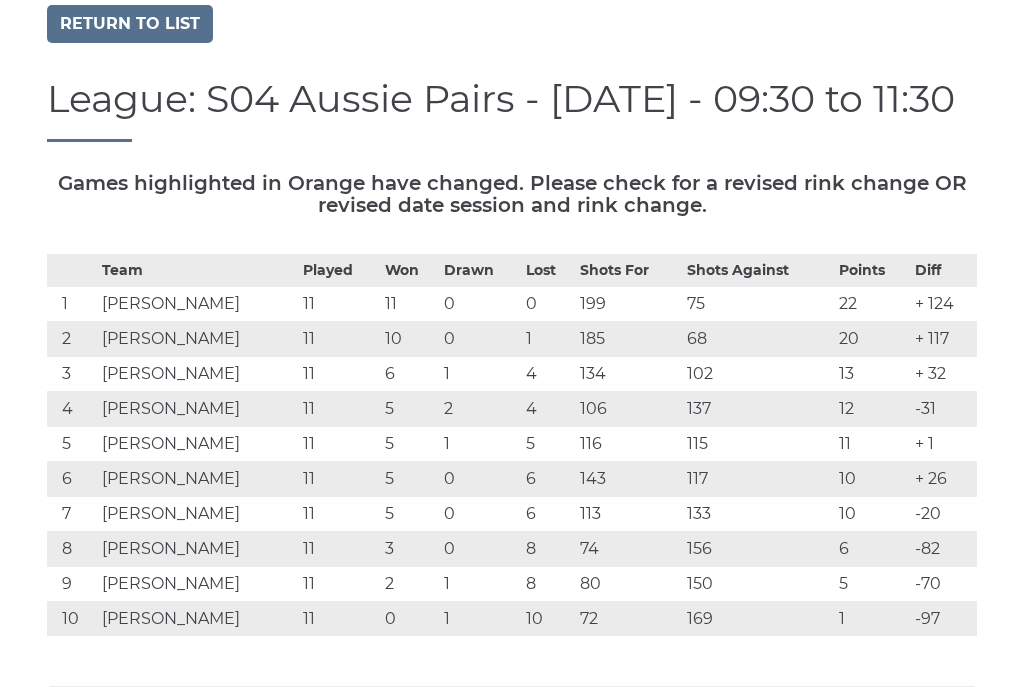 scroll, scrollTop: 0, scrollLeft: 0, axis: both 